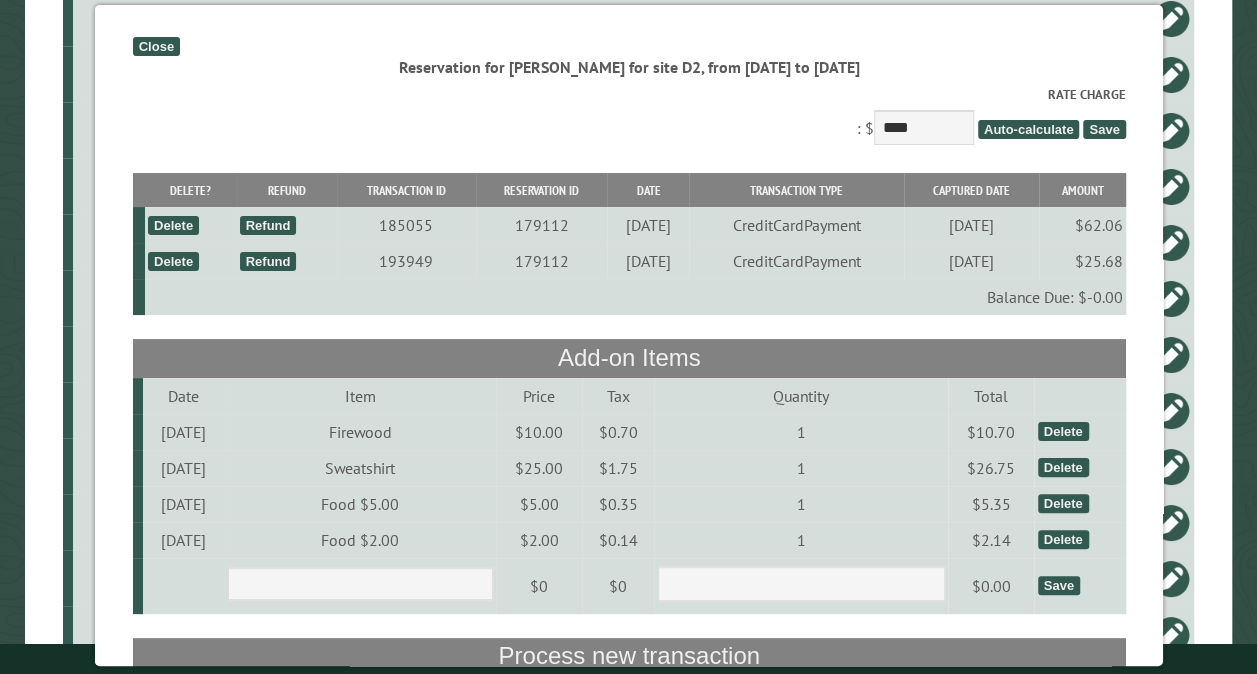 scroll, scrollTop: 2243, scrollLeft: 0, axis: vertical 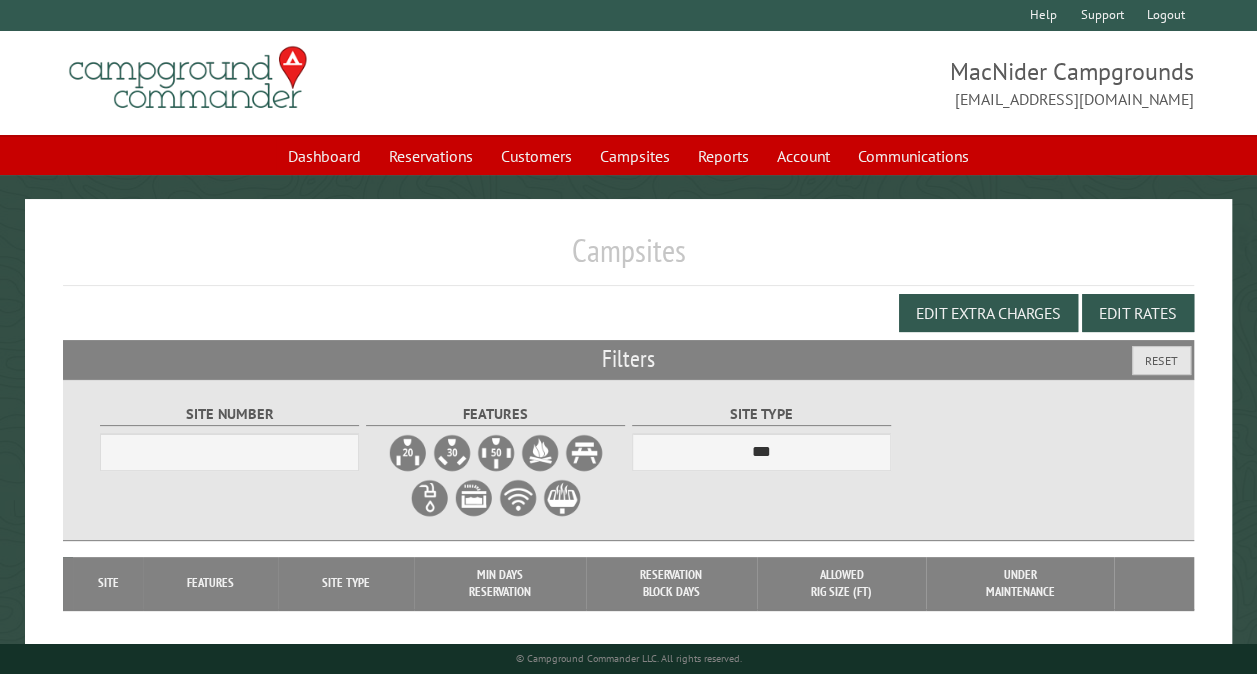 select on "***" 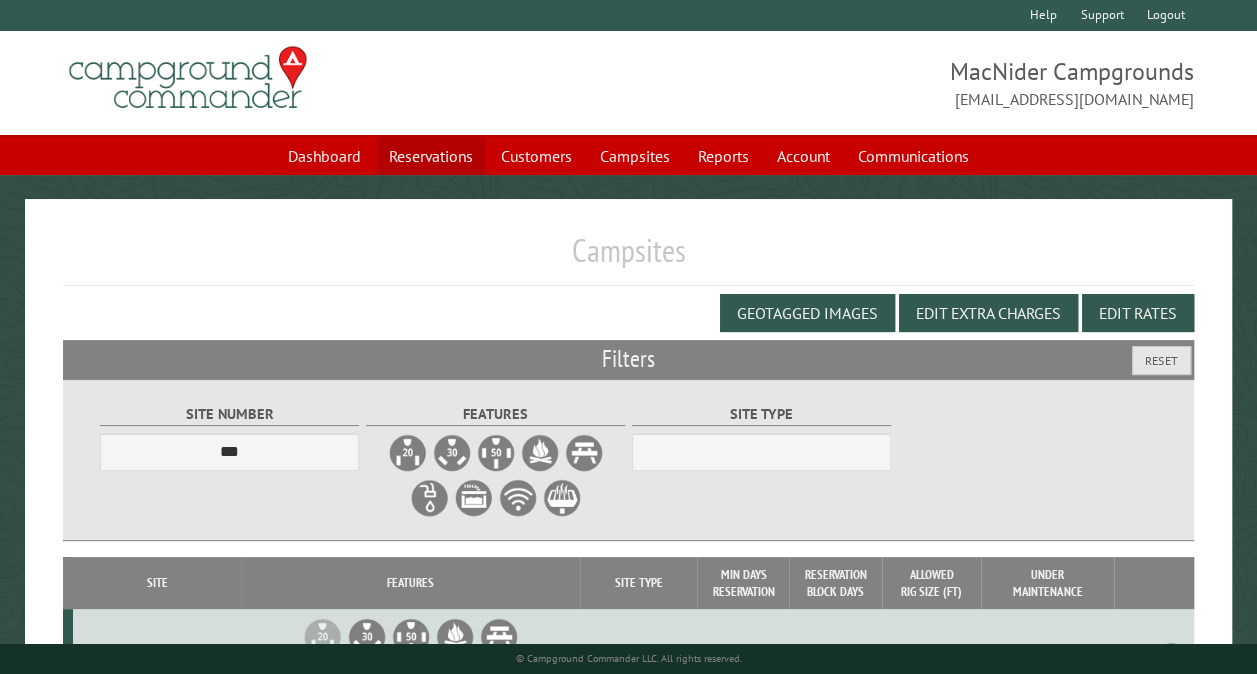 click on "Reservations" at bounding box center (431, 156) 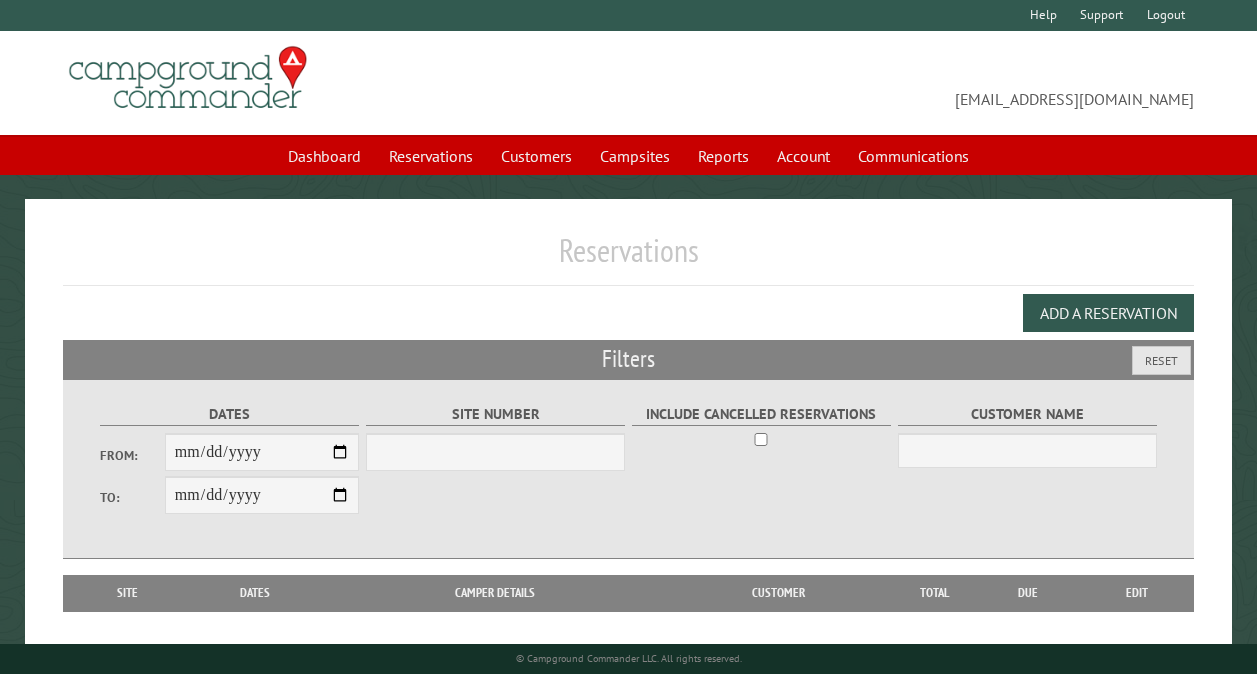 scroll, scrollTop: 0, scrollLeft: 0, axis: both 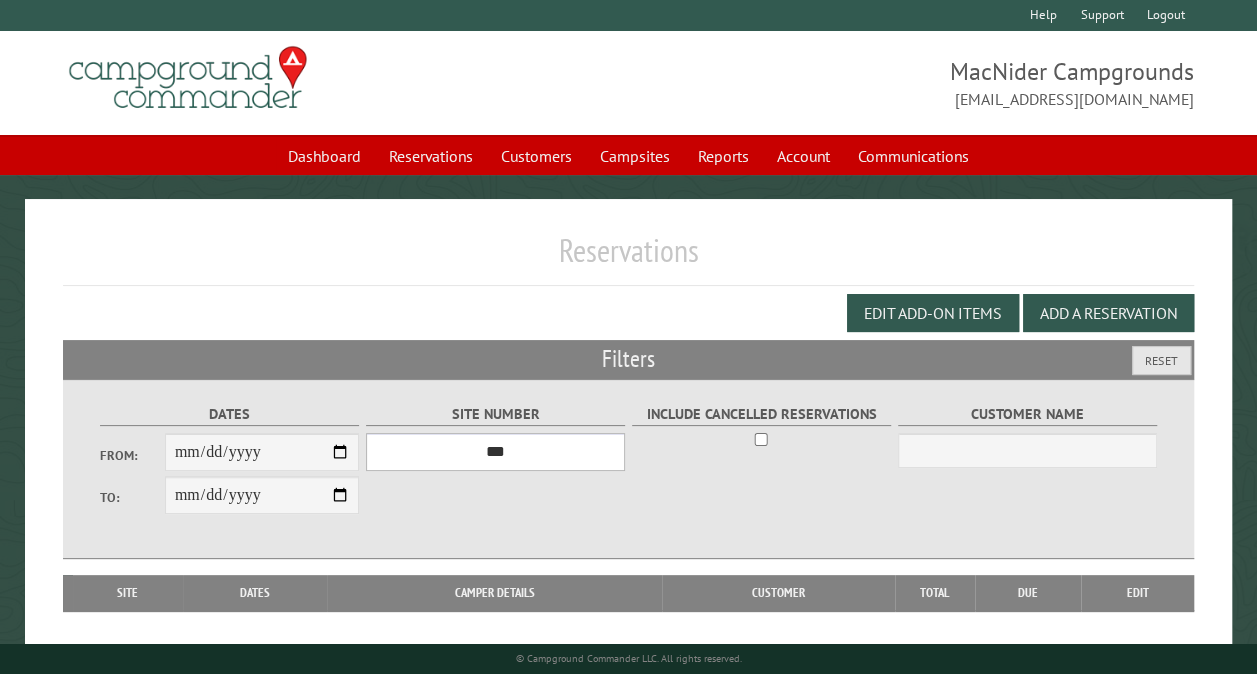 click on "*** ** ** ** ** ** ** ** ** ** *** *** *** *** ** ** ** ** ** ** ** ** ** *** *** ** ** ** ** ** ** ********* ** ** ** ** ** ** ** ** ** *** *** *** *** *** *** ** ** ** ** ** ** ** ** ** *** *** *** *** *** *** ** ** ** ** ** ** ** ** ** ** ** ** ** ** ** ** ** ** ** ** ** ** ** ** *** *** *** *** *** ***" at bounding box center (495, 452) 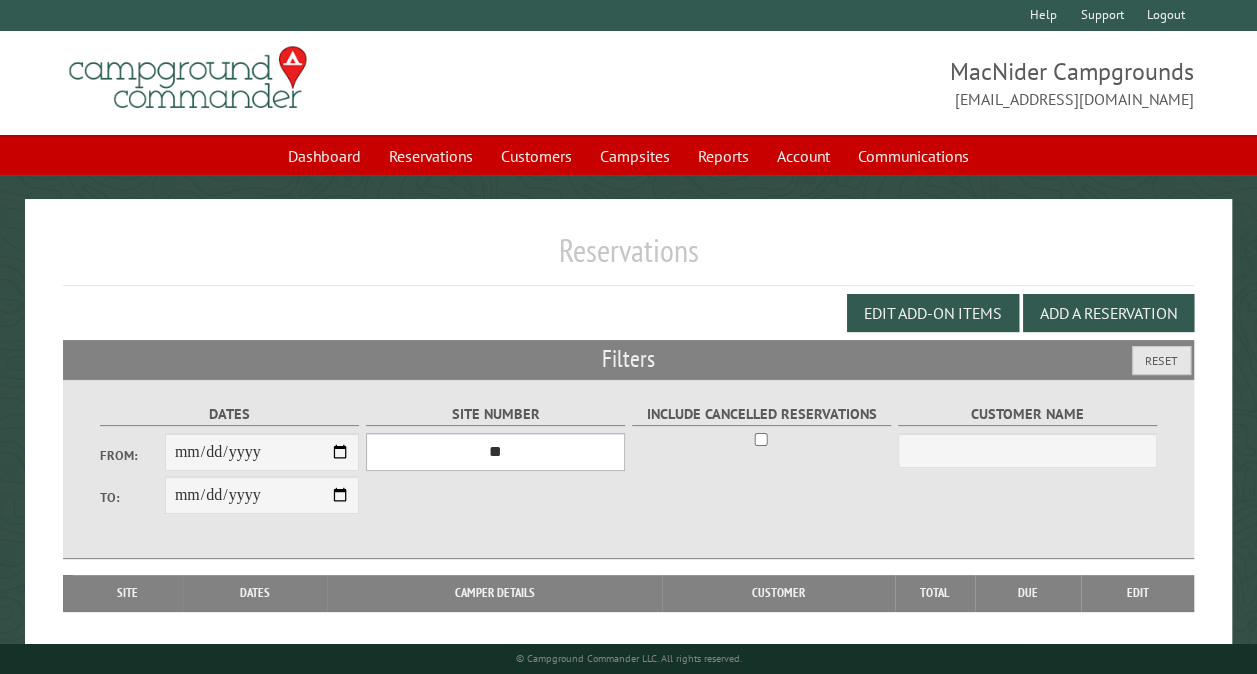 click on "*** ** ** ** ** ** ** ** ** ** *** *** *** *** ** ** ** ** ** ** ** ** ** *** *** ** ** ** ** ** ** ********* ** ** ** ** ** ** ** ** ** *** *** *** *** *** *** ** ** ** ** ** ** ** ** ** *** *** *** *** *** *** ** ** ** ** ** ** ** ** ** ** ** ** ** ** ** ** ** ** ** ** ** ** ** ** *** *** *** *** *** ***" at bounding box center (495, 452) 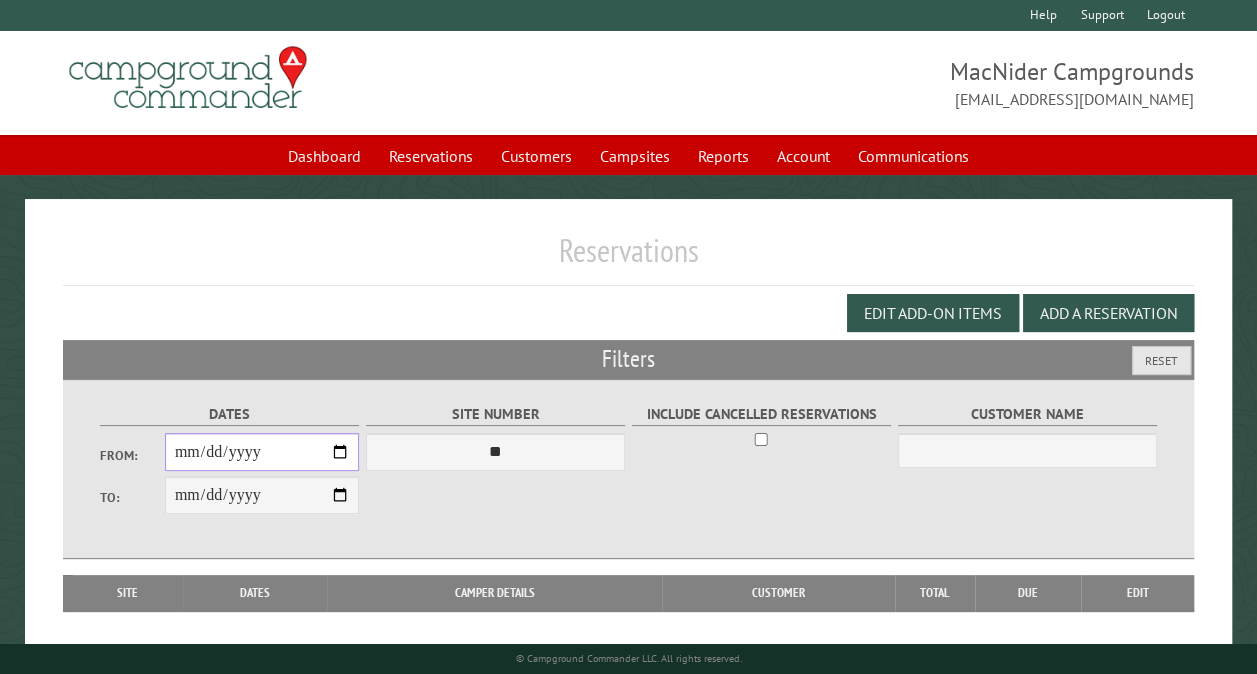 click on "From:" at bounding box center [262, 452] 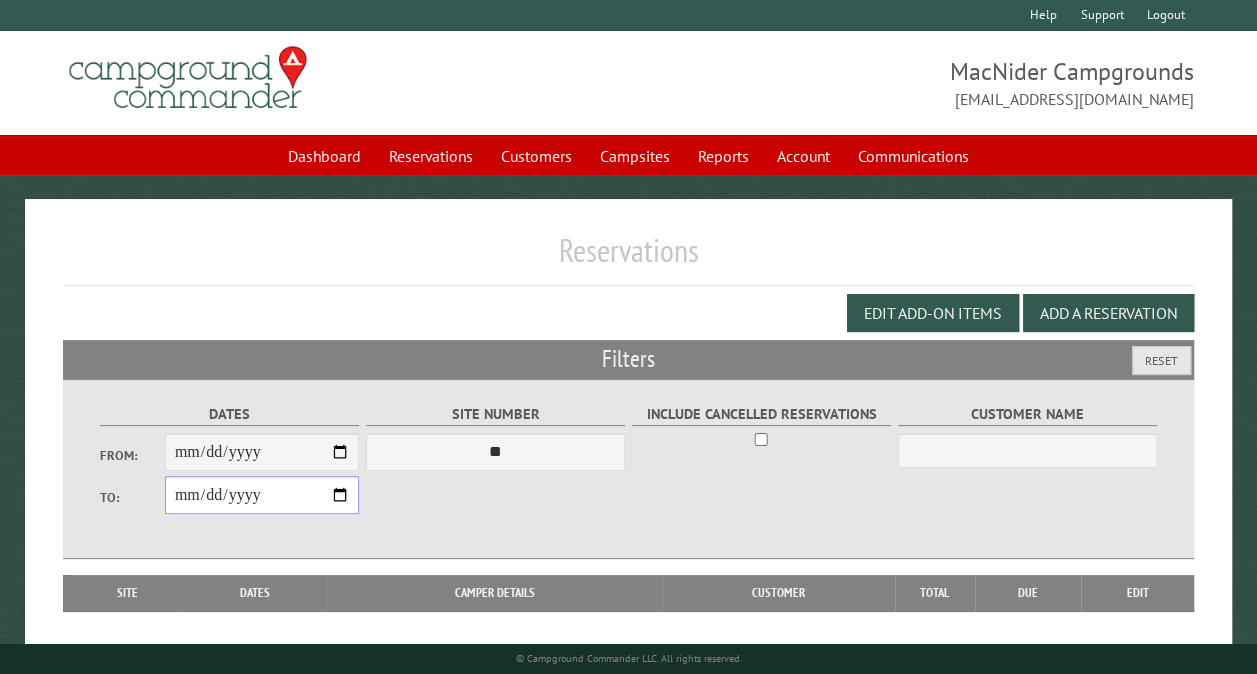 click on "**********" at bounding box center [262, 495] 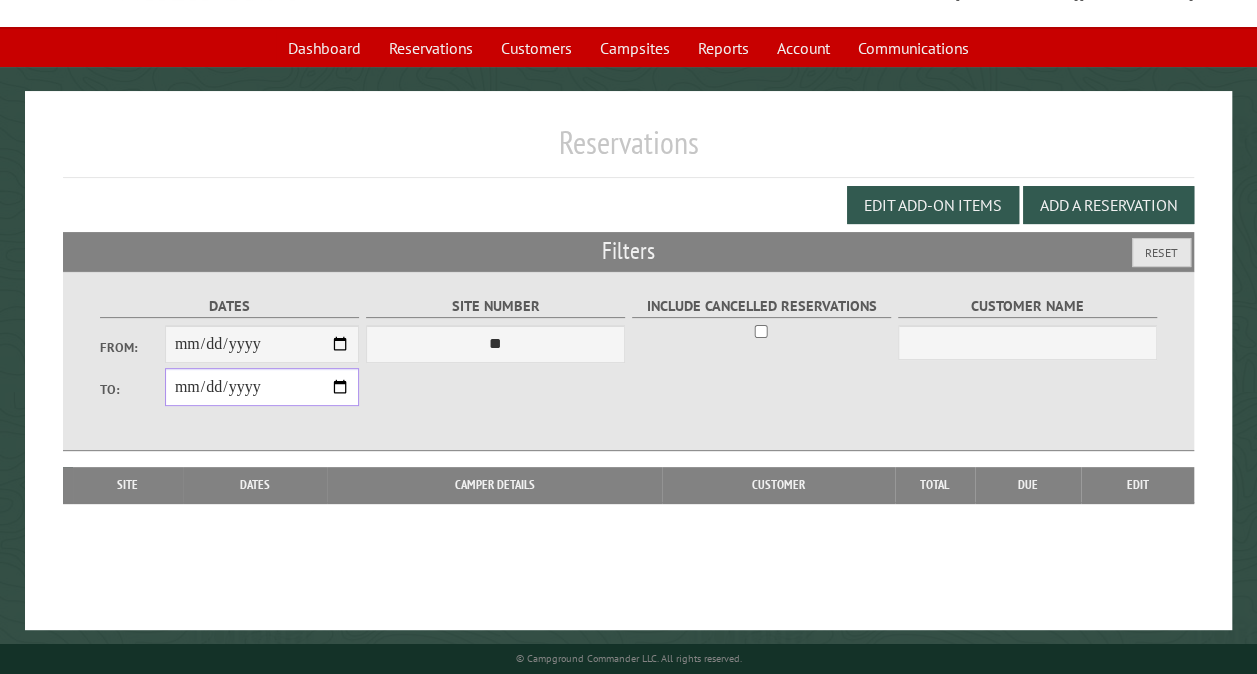 scroll, scrollTop: 112, scrollLeft: 0, axis: vertical 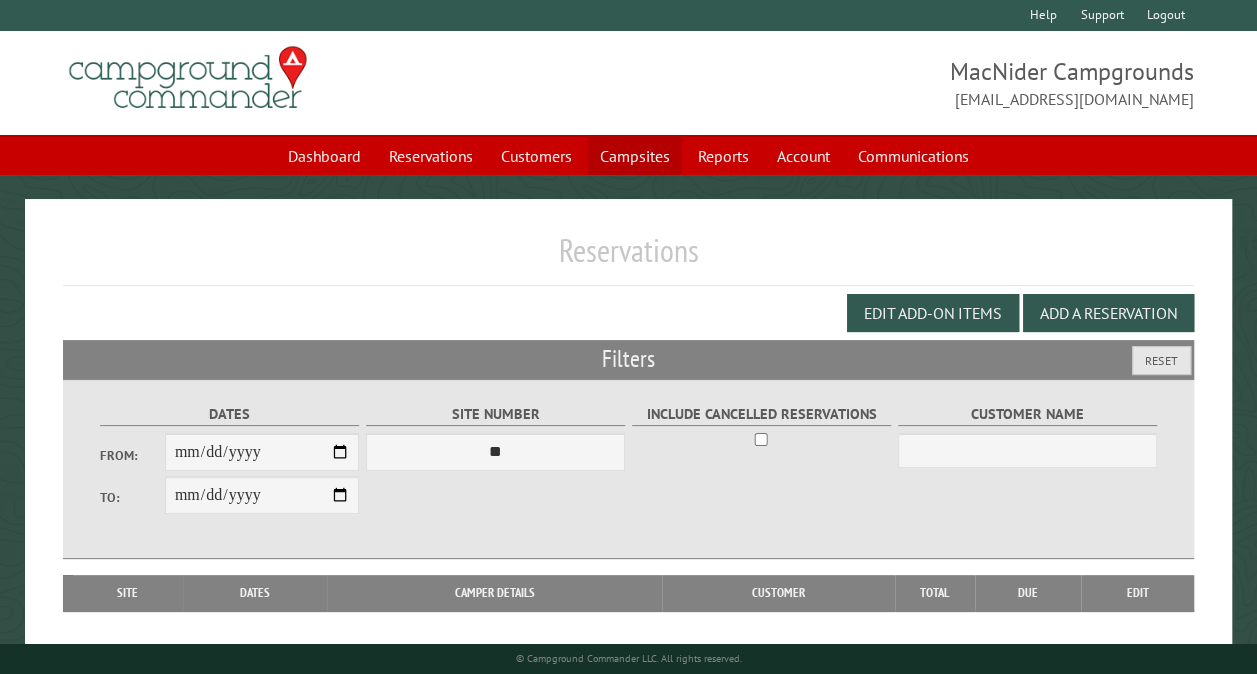 click on "Campsites" at bounding box center [635, 156] 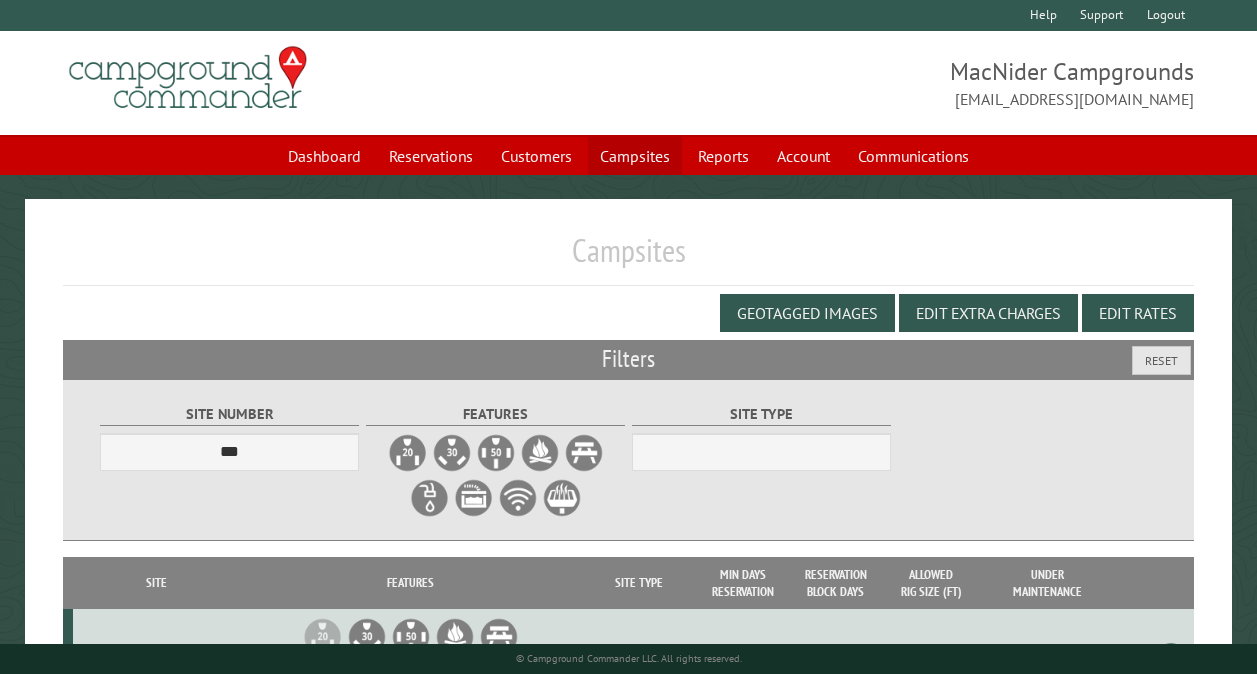 scroll, scrollTop: 0, scrollLeft: 0, axis: both 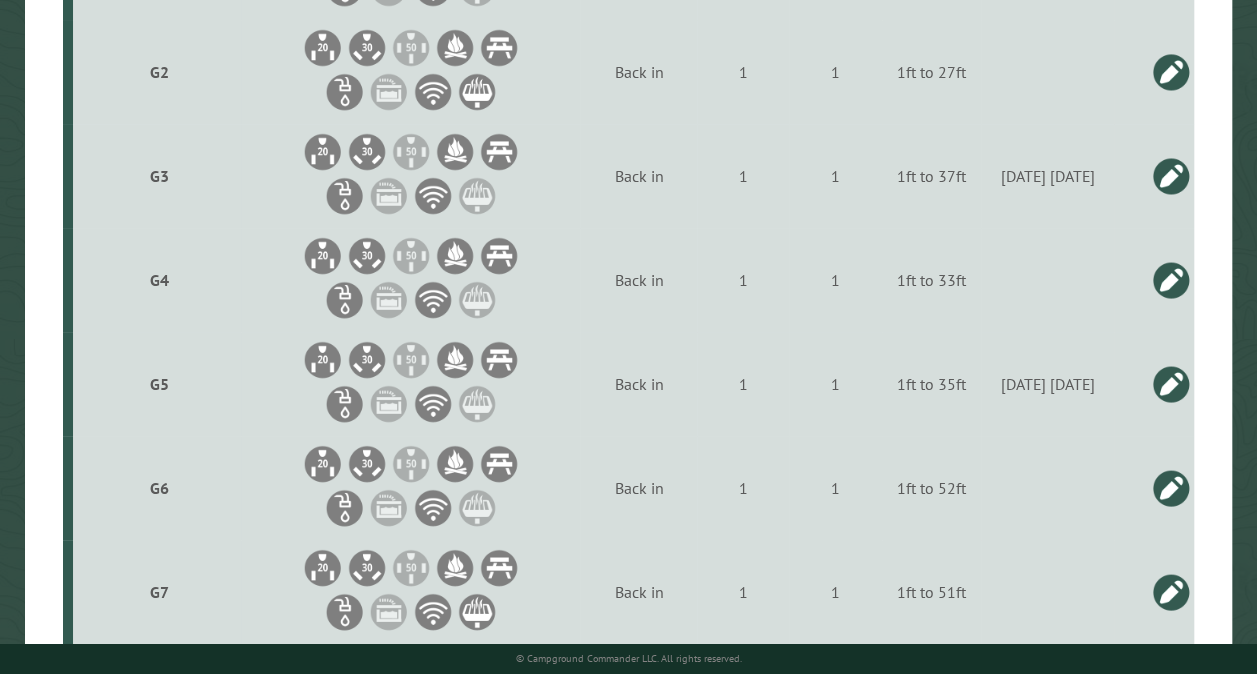 click at bounding box center (1171, 280) 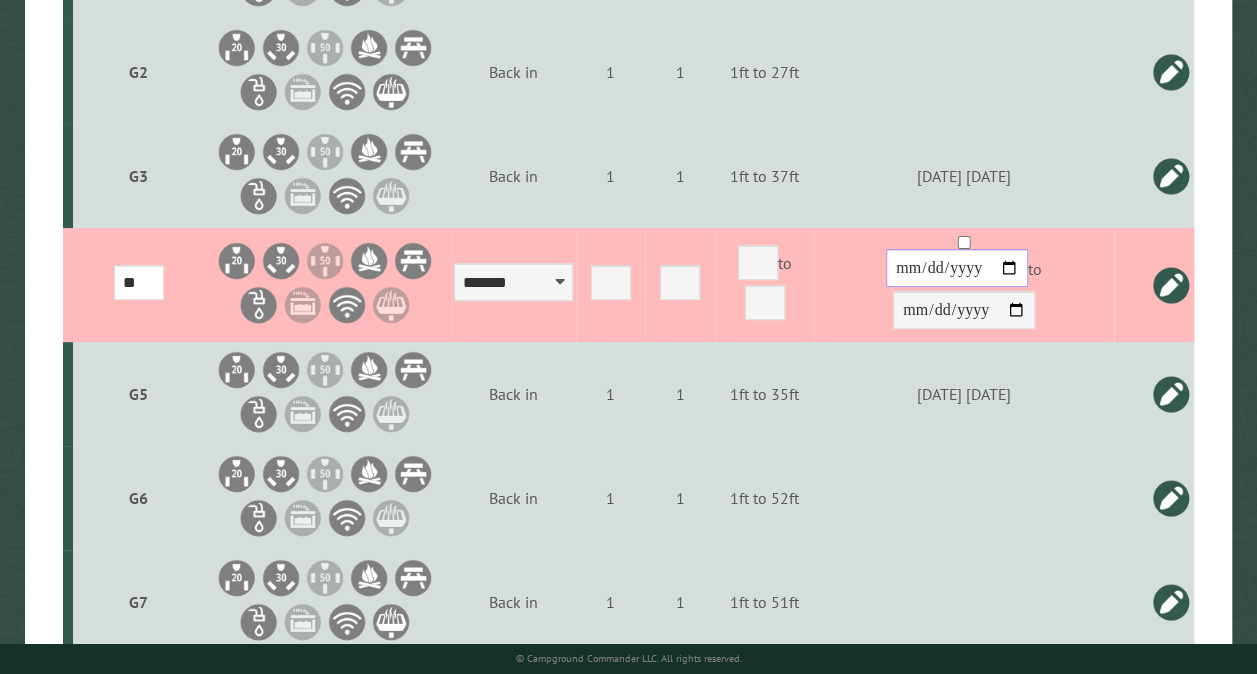 click at bounding box center (957, 268) 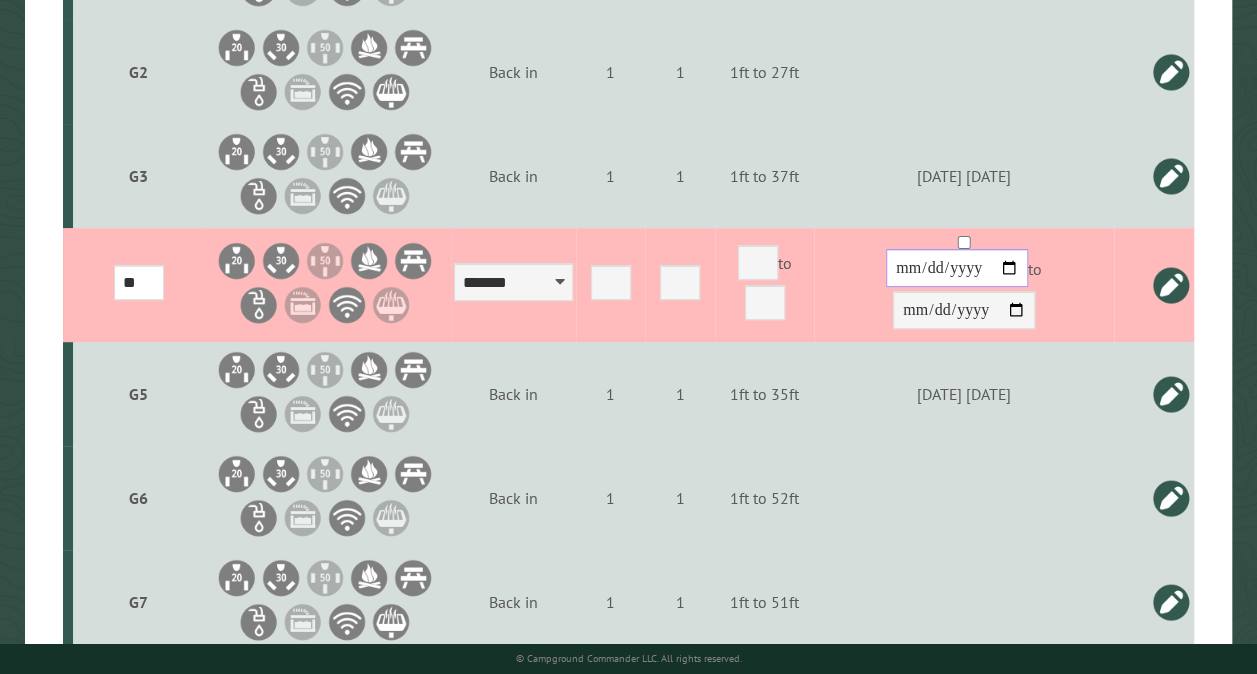 type on "**********" 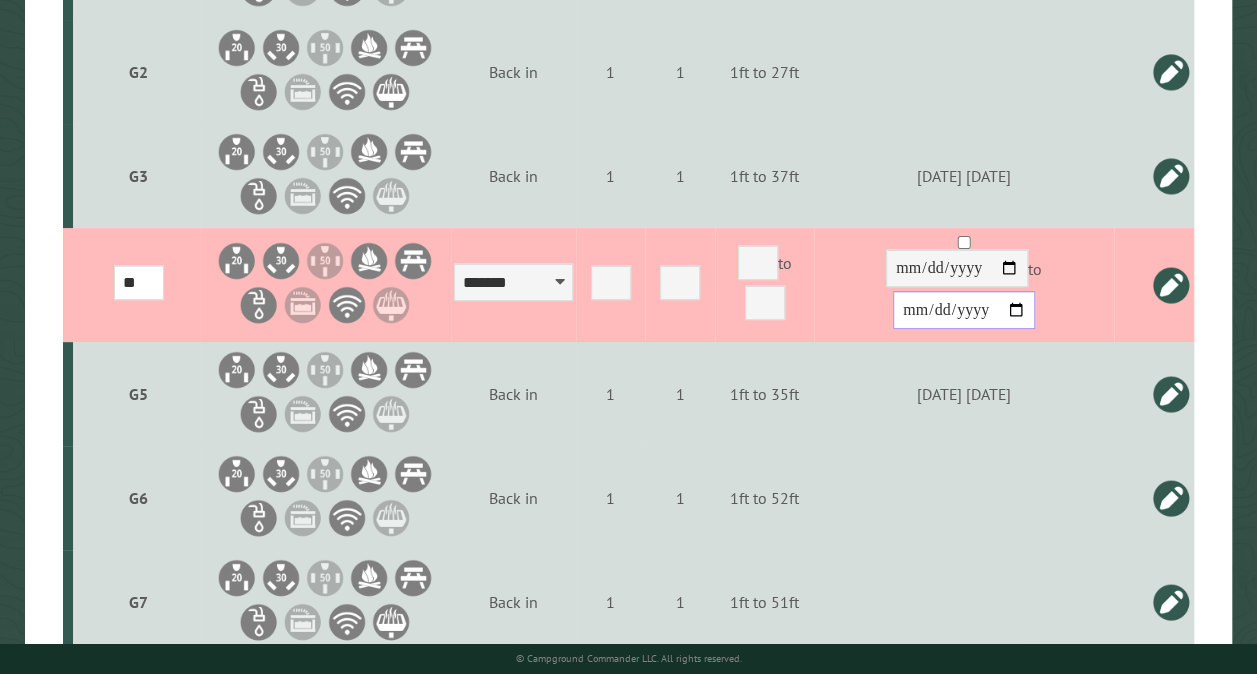 click at bounding box center [964, 310] 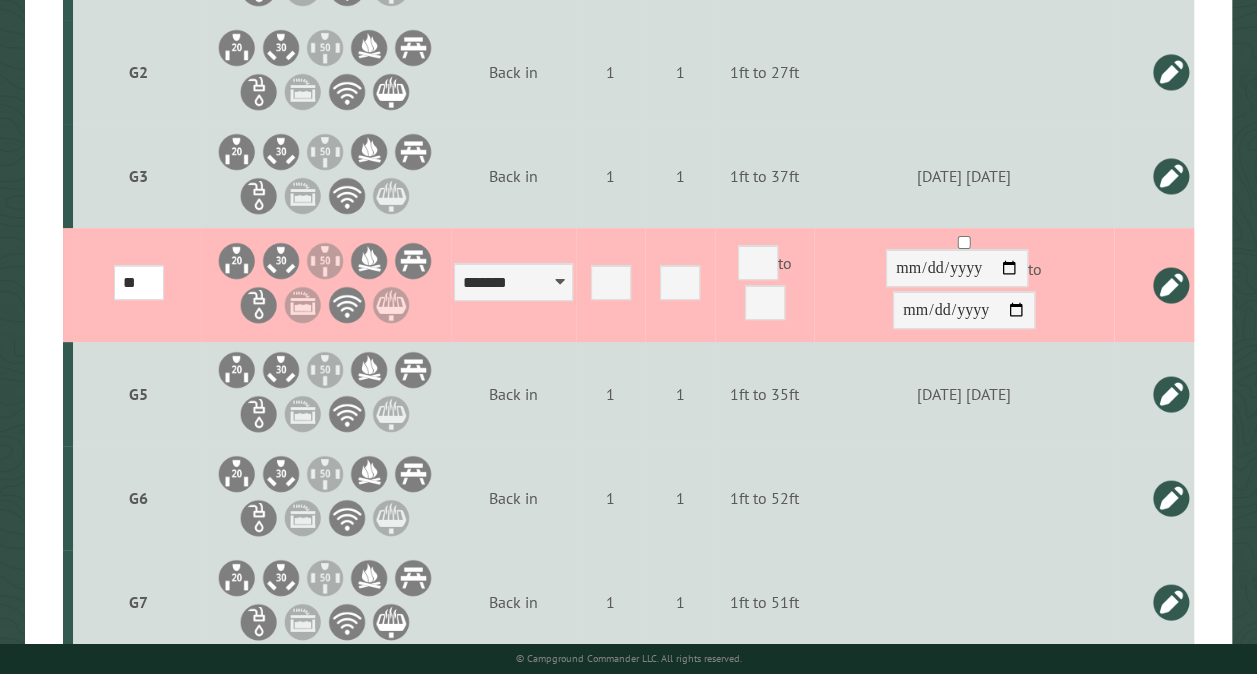 click at bounding box center (1171, 285) 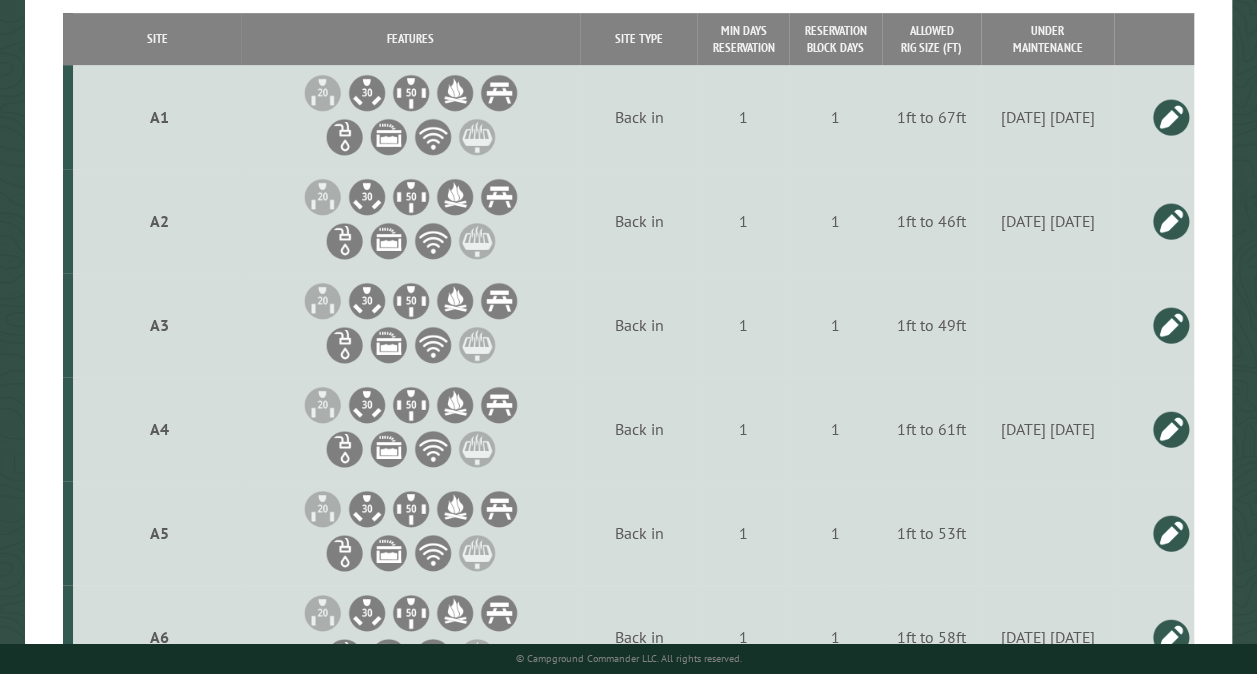 scroll, scrollTop: 0, scrollLeft: 0, axis: both 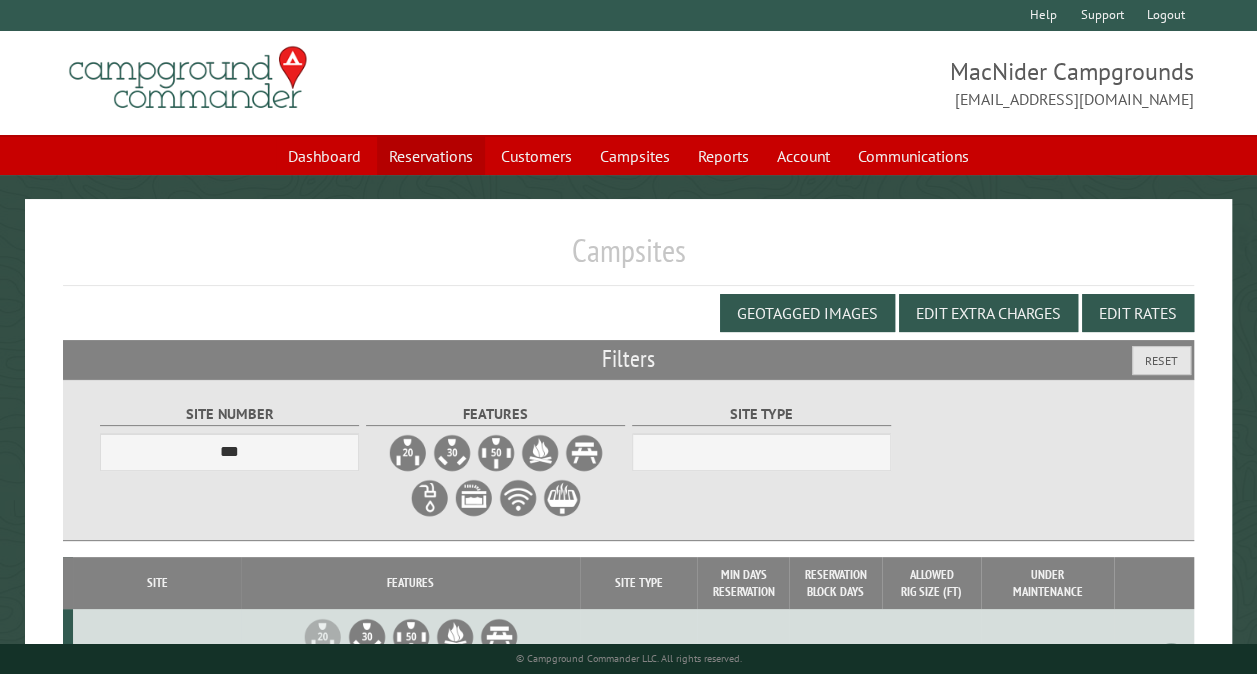 click on "Reservations" at bounding box center [431, 156] 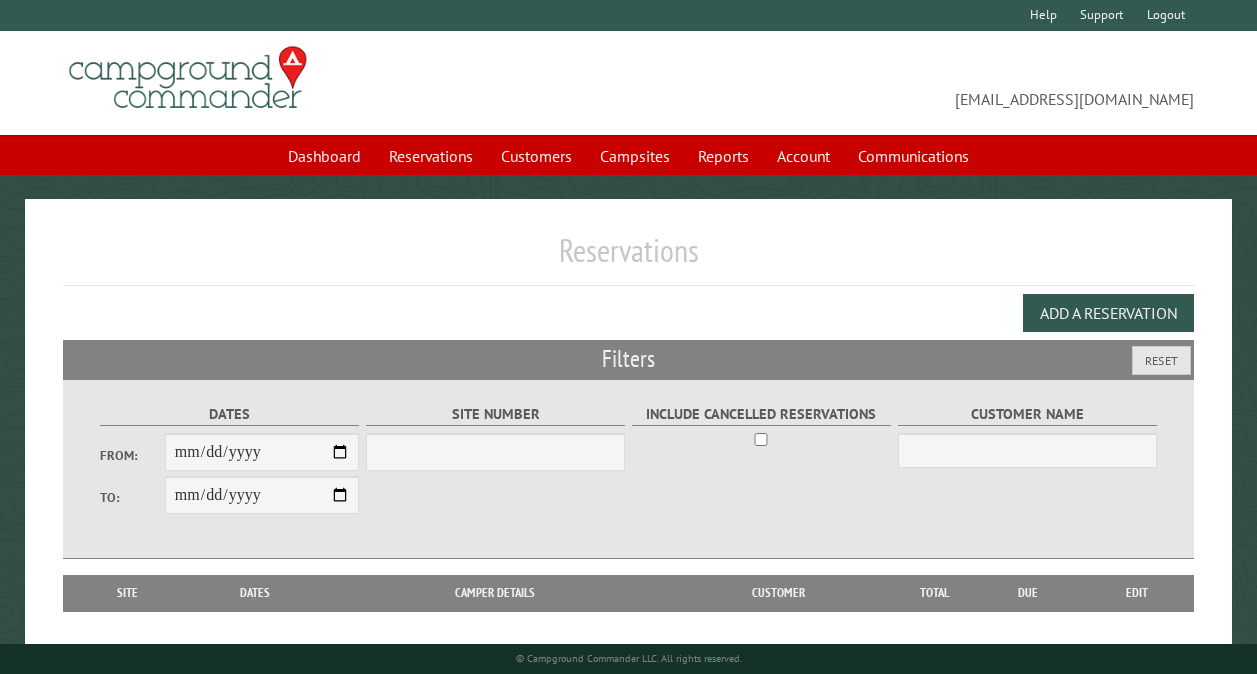 scroll, scrollTop: 0, scrollLeft: 0, axis: both 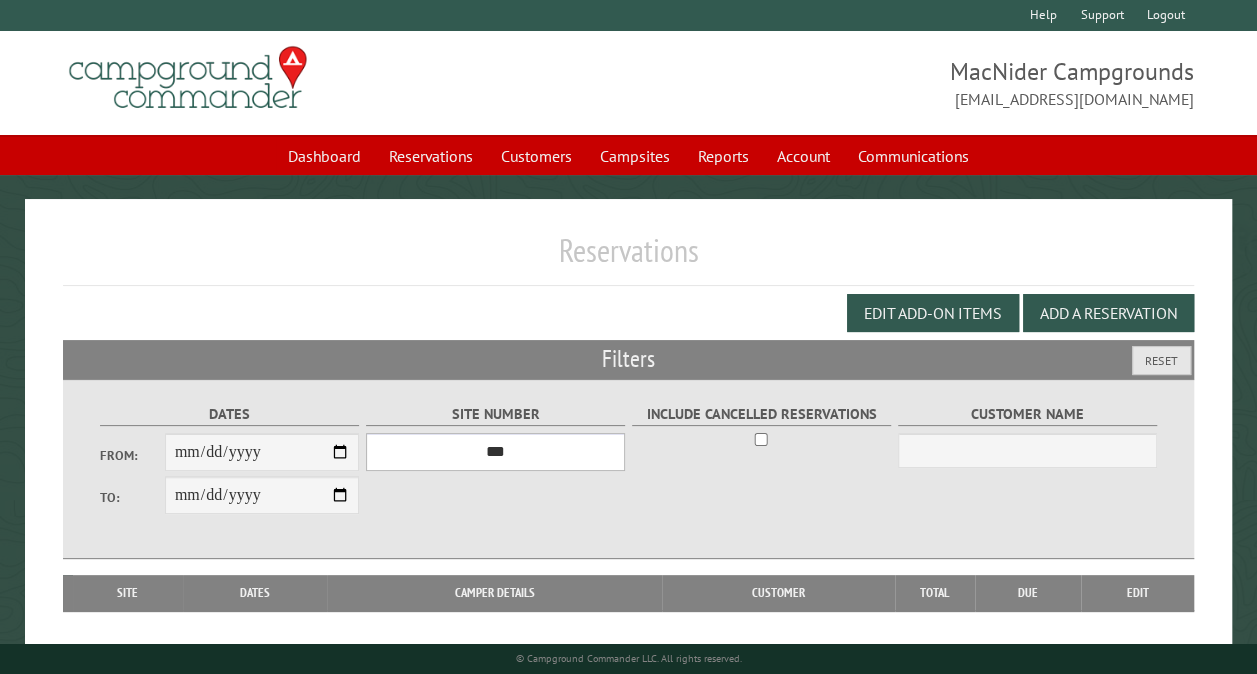 click on "*** ** ** ** ** ** ** ** ** ** *** *** *** *** ** ** ** ** ** ** ** ** ** *** *** ** ** ** ** ** ** ********* ** ** ** ** ** ** ** ** ** *** *** *** *** *** *** ** ** ** ** ** ** ** ** ** *** *** *** *** *** *** ** ** ** ** ** ** ** ** ** ** ** ** ** ** ** ** ** ** ** ** ** ** ** ** *** *** *** *** *** ***" at bounding box center [495, 452] 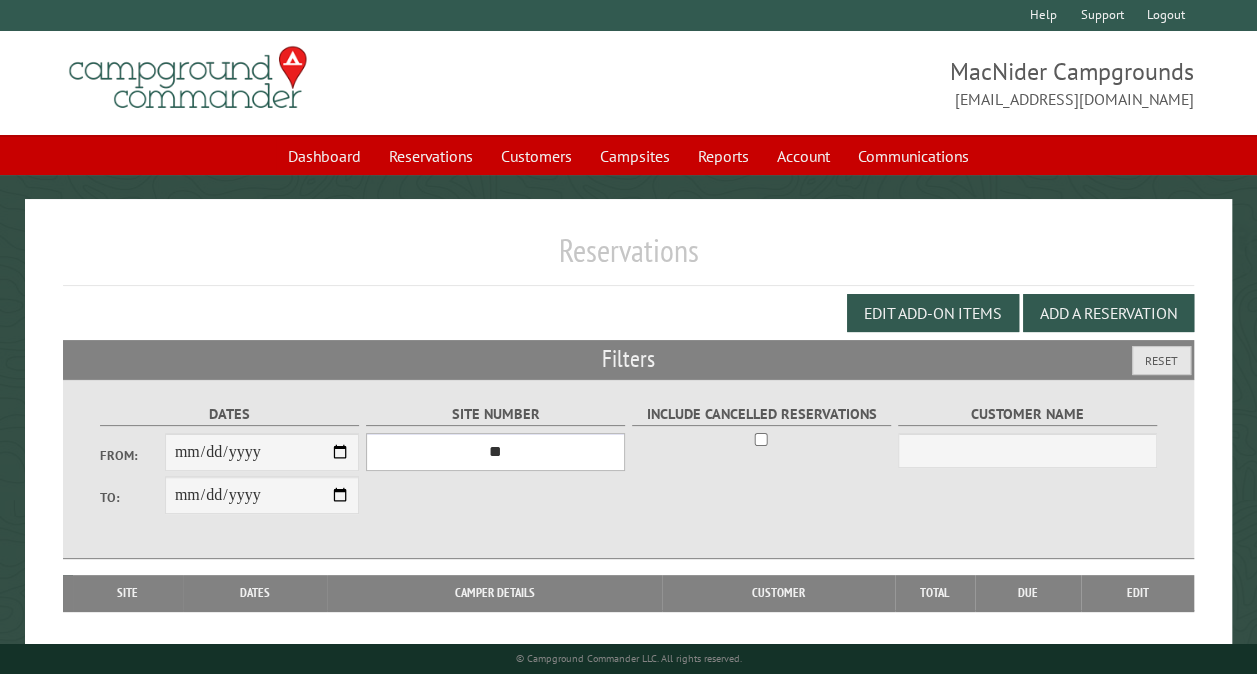 click on "*** ** ** ** ** ** ** ** ** ** *** *** *** *** ** ** ** ** ** ** ** ** ** *** *** ** ** ** ** ** ** ********* ** ** ** ** ** ** ** ** ** *** *** *** *** *** *** ** ** ** ** ** ** ** ** ** *** *** *** *** *** *** ** ** ** ** ** ** ** ** ** ** ** ** ** ** ** ** ** ** ** ** ** ** ** ** *** *** *** *** *** ***" at bounding box center [495, 452] 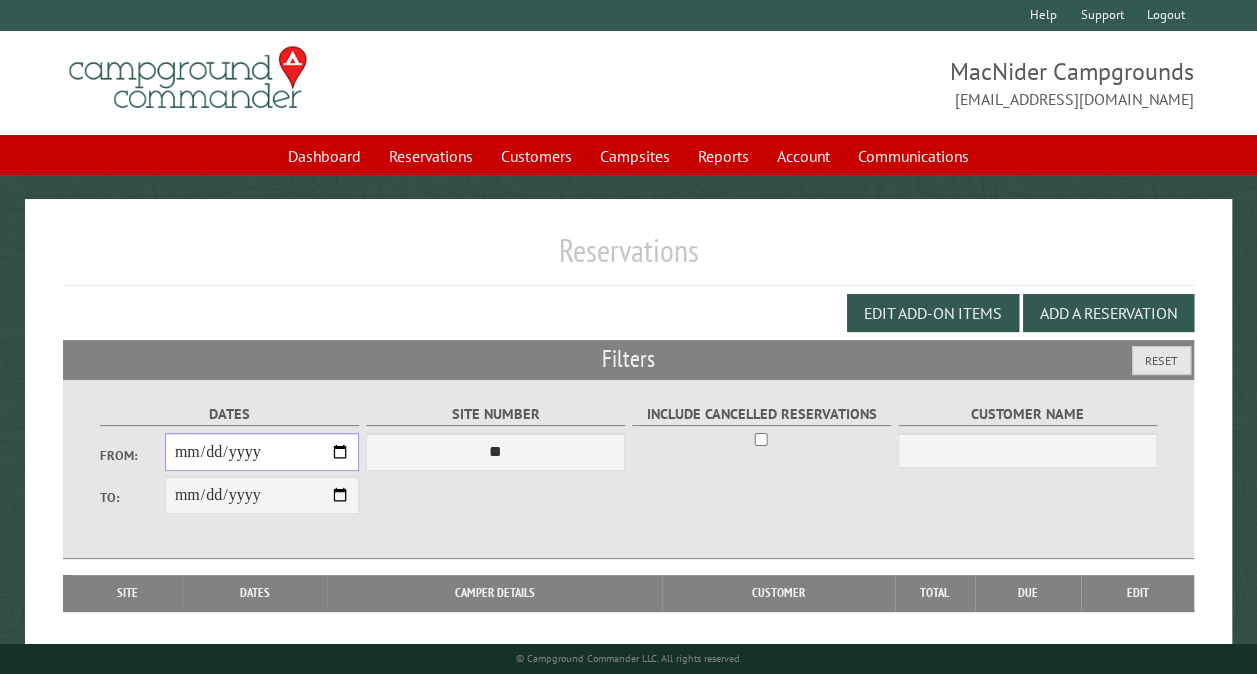 click on "From:" at bounding box center (262, 452) 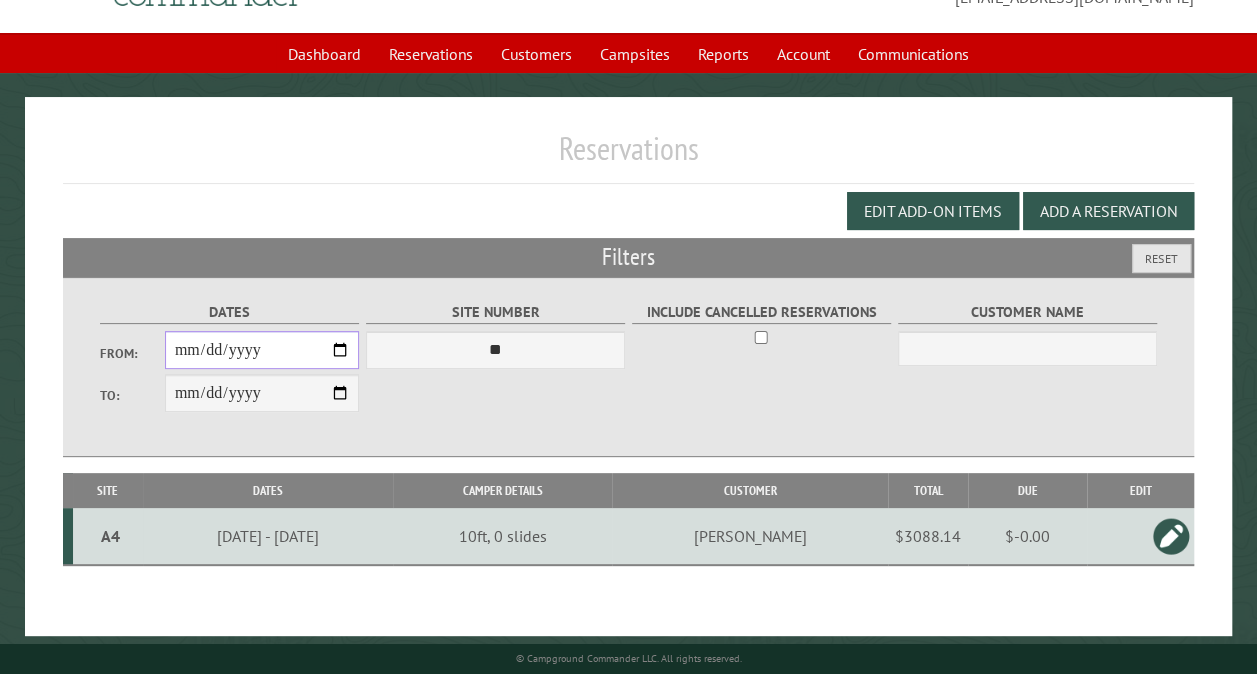 scroll, scrollTop: 112, scrollLeft: 0, axis: vertical 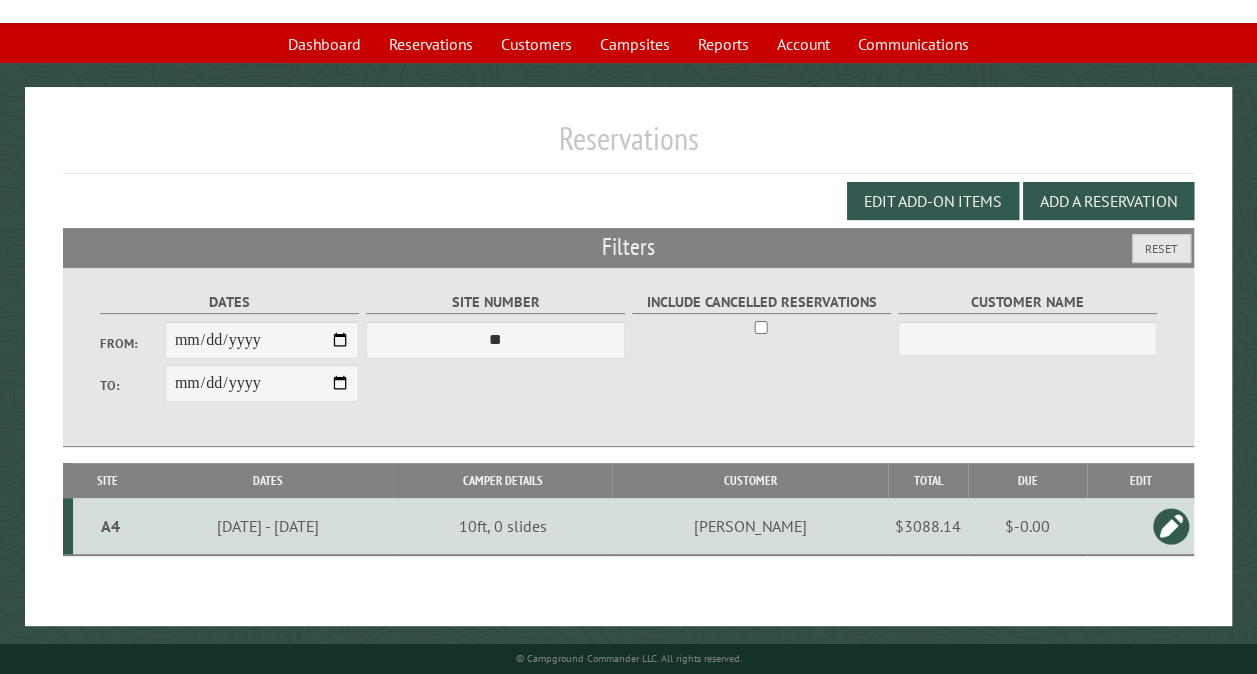click on "A4" at bounding box center (110, 526) 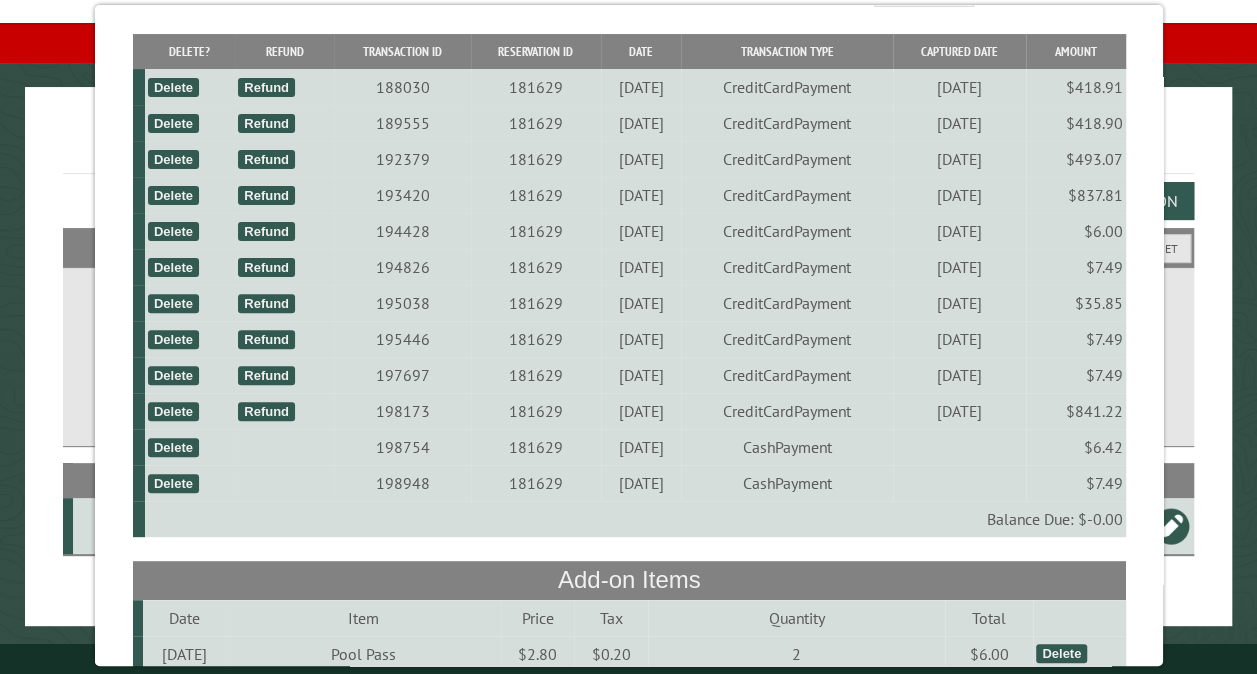 scroll, scrollTop: 200, scrollLeft: 0, axis: vertical 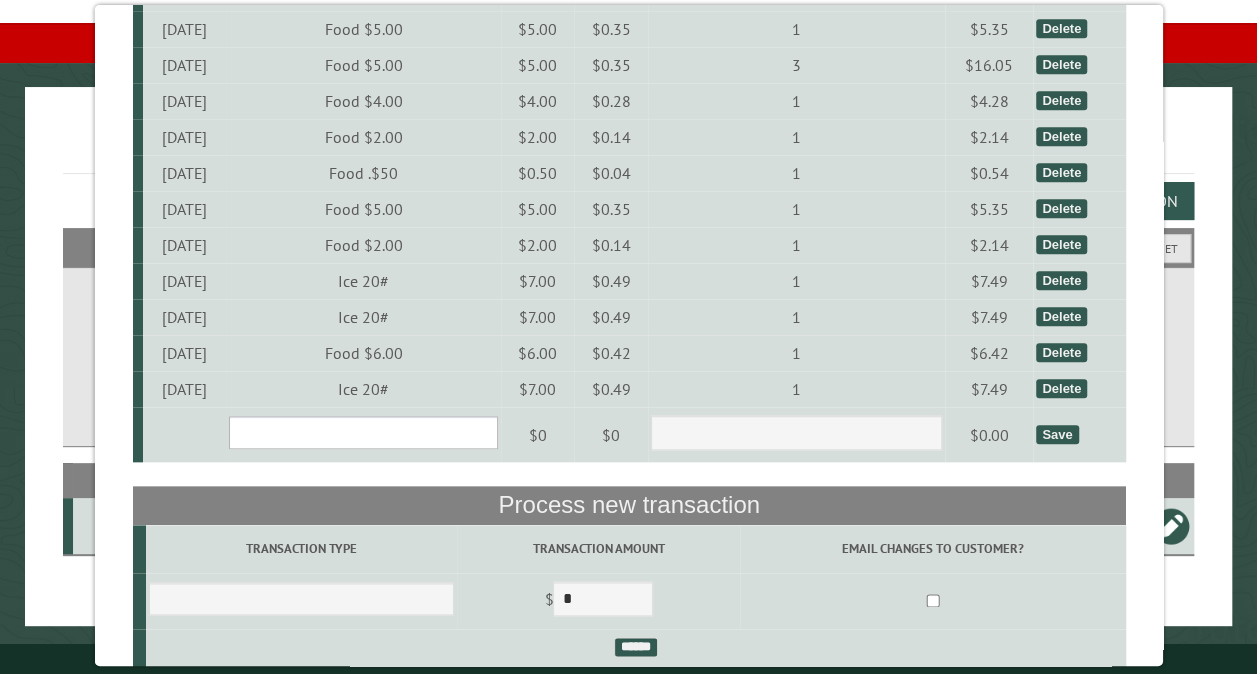 click on "**********" at bounding box center [362, 432] 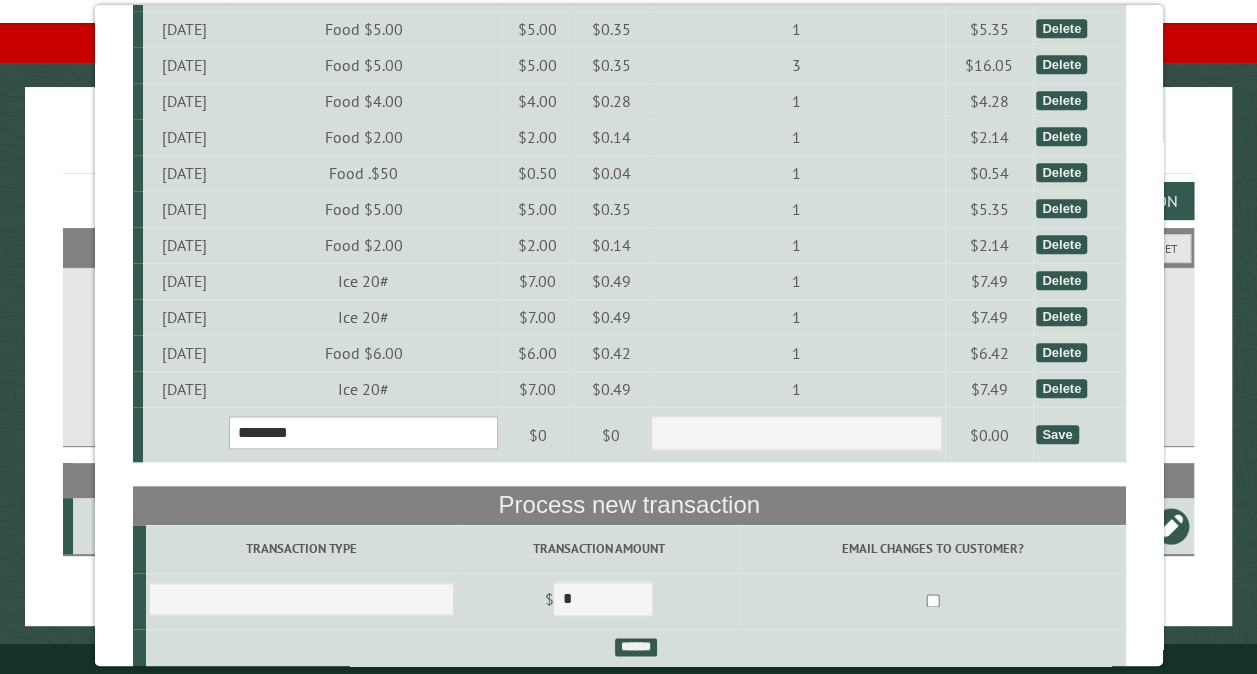 click on "**********" at bounding box center (362, 432) 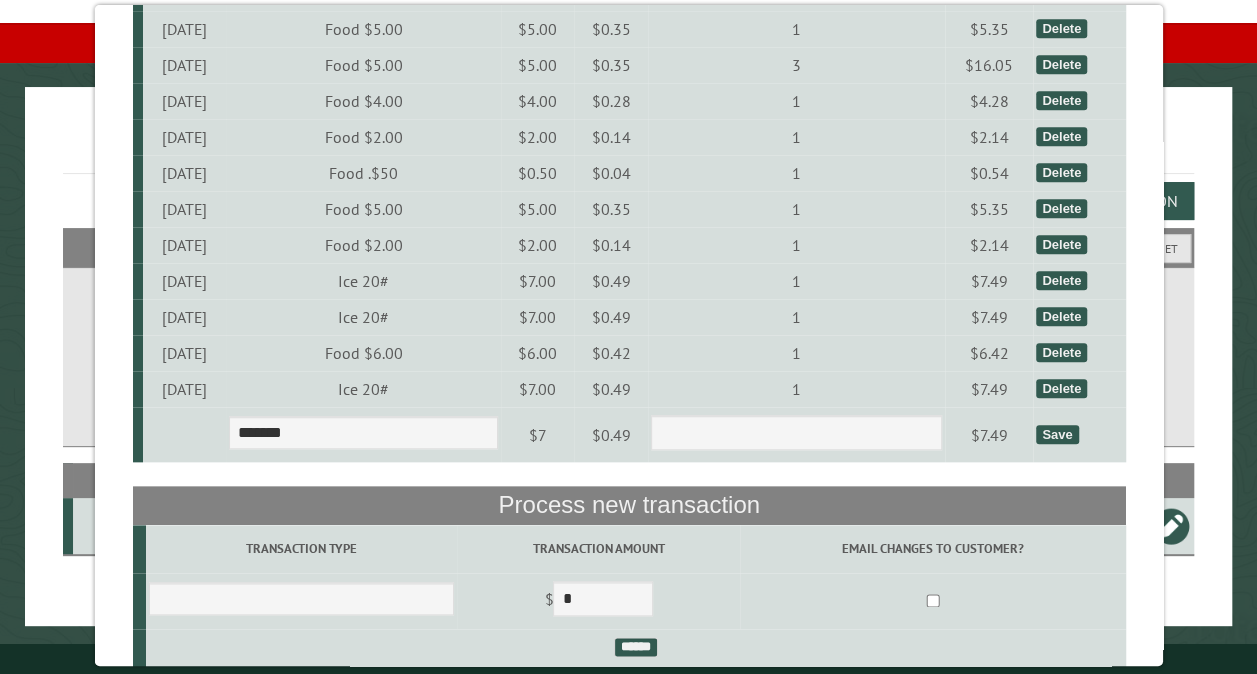 click on "Save" at bounding box center [1056, 434] 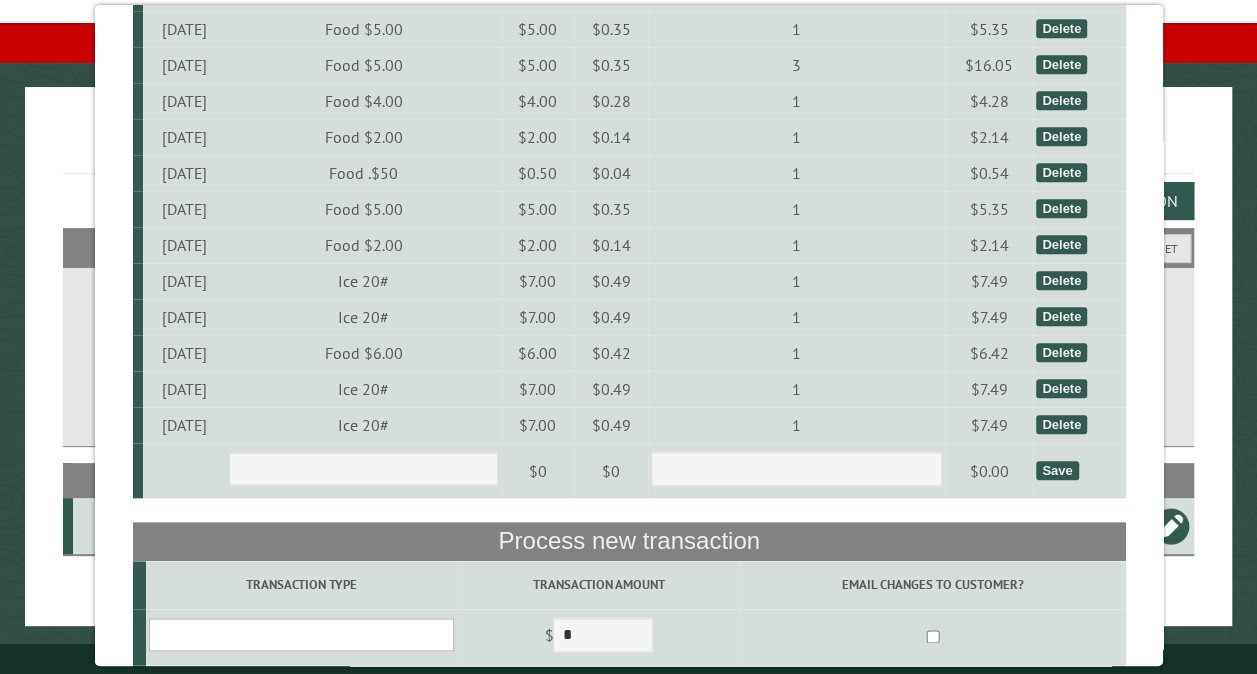 scroll, scrollTop: 894, scrollLeft: 0, axis: vertical 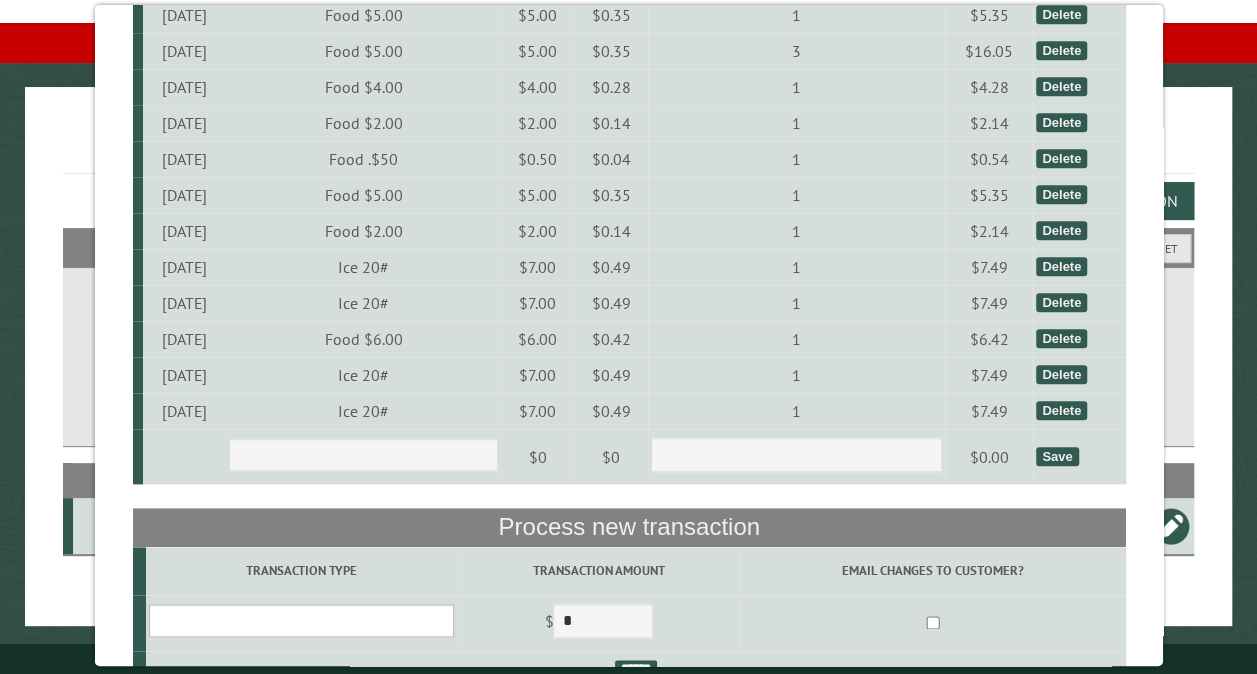 click on "**********" at bounding box center (300, 620) 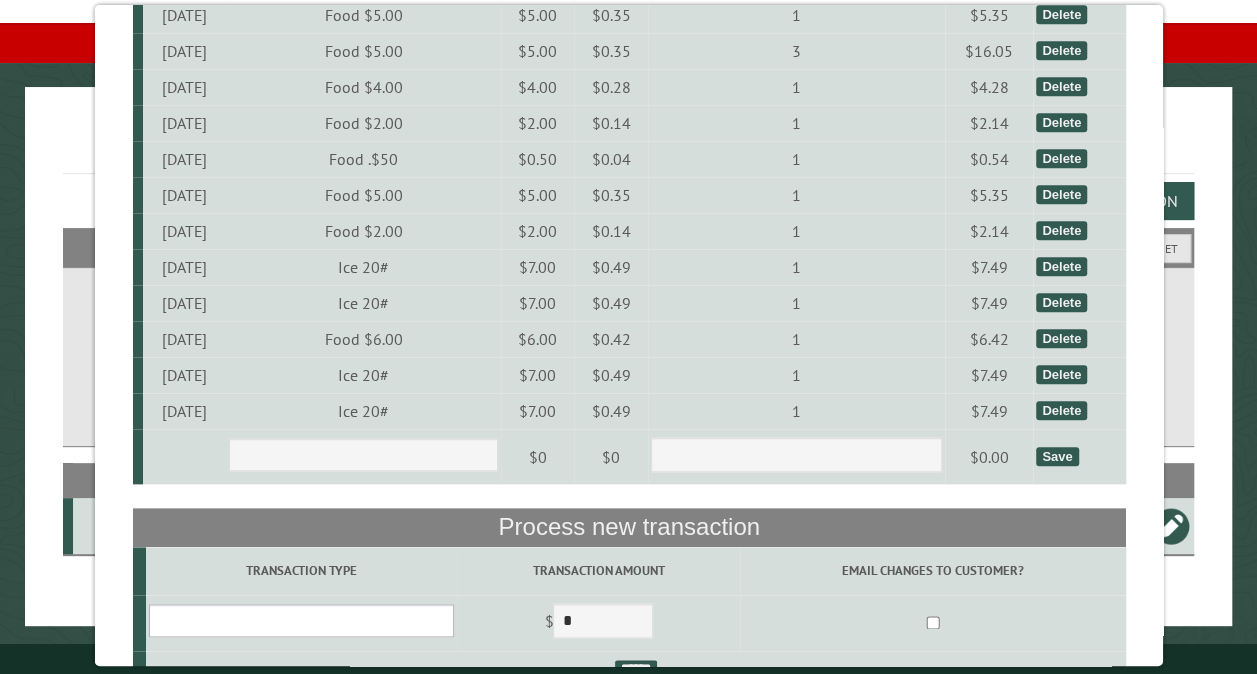 select on "*" 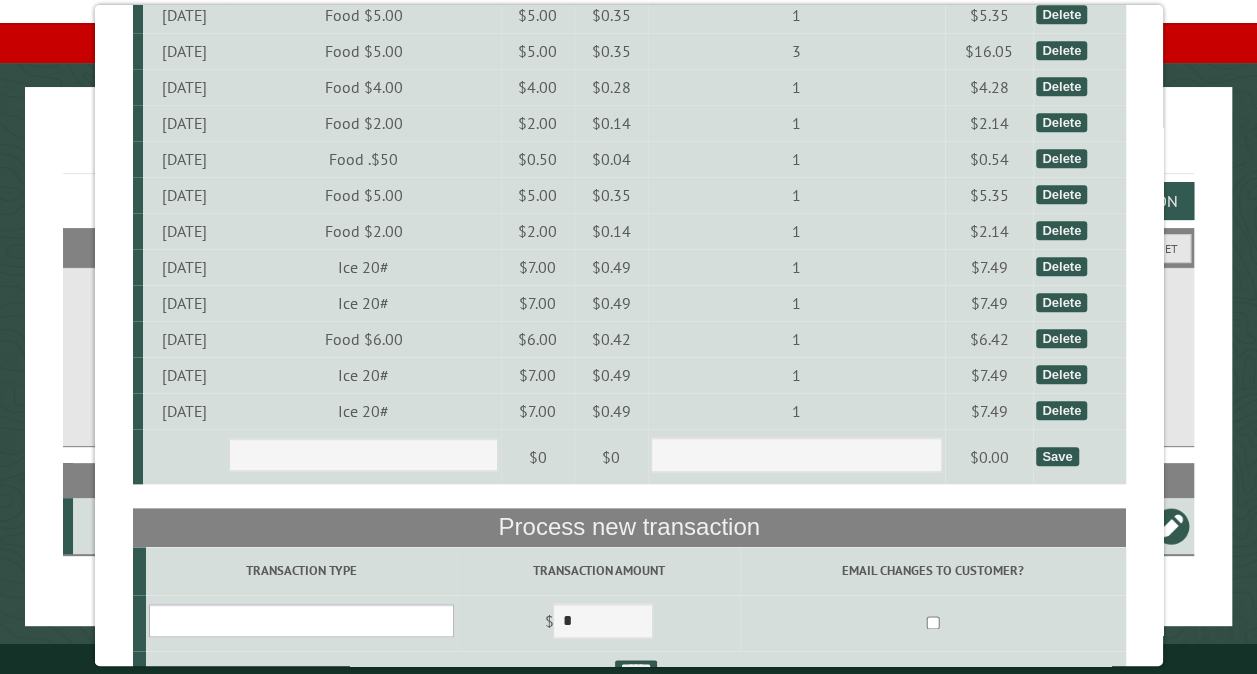 click on "**********" at bounding box center (300, 620) 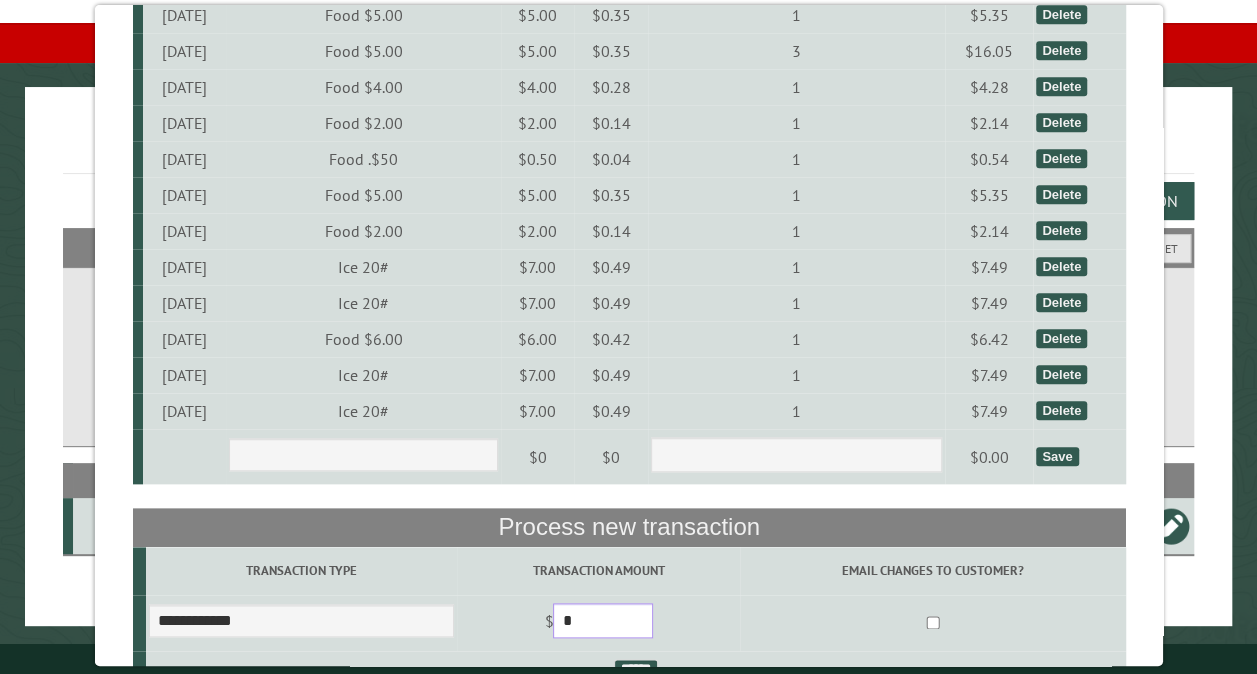 click on "*" at bounding box center [603, 620] 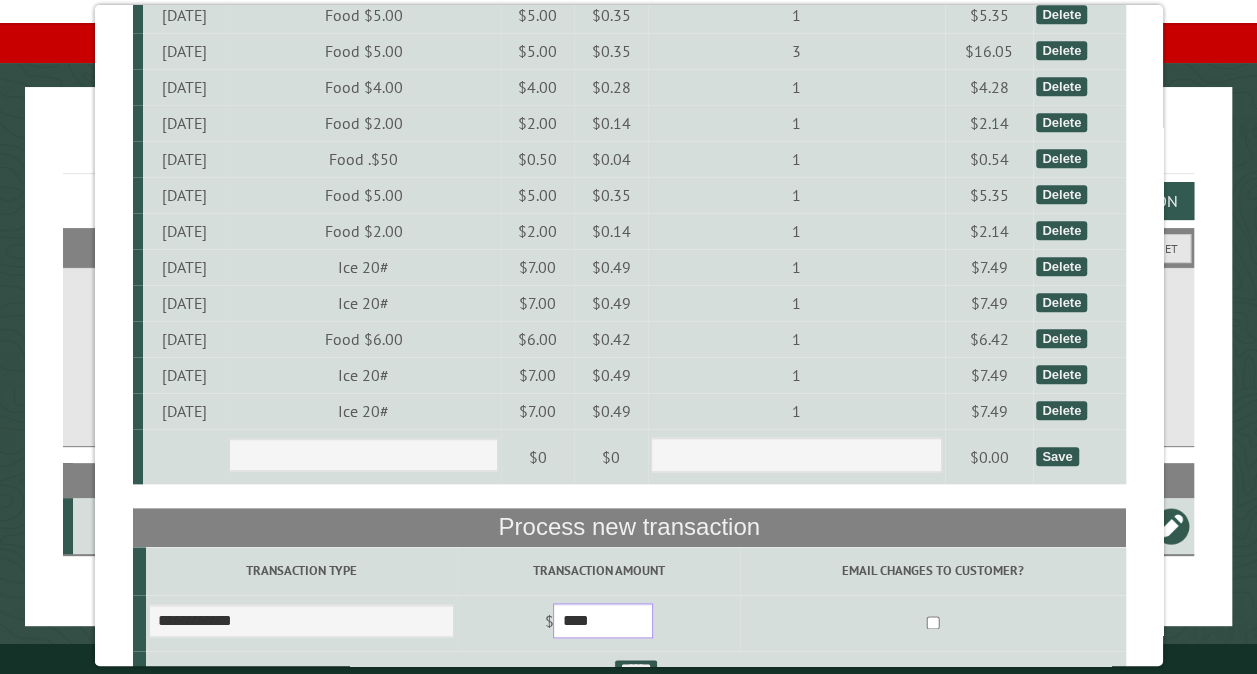 scroll, scrollTop: 1137, scrollLeft: 0, axis: vertical 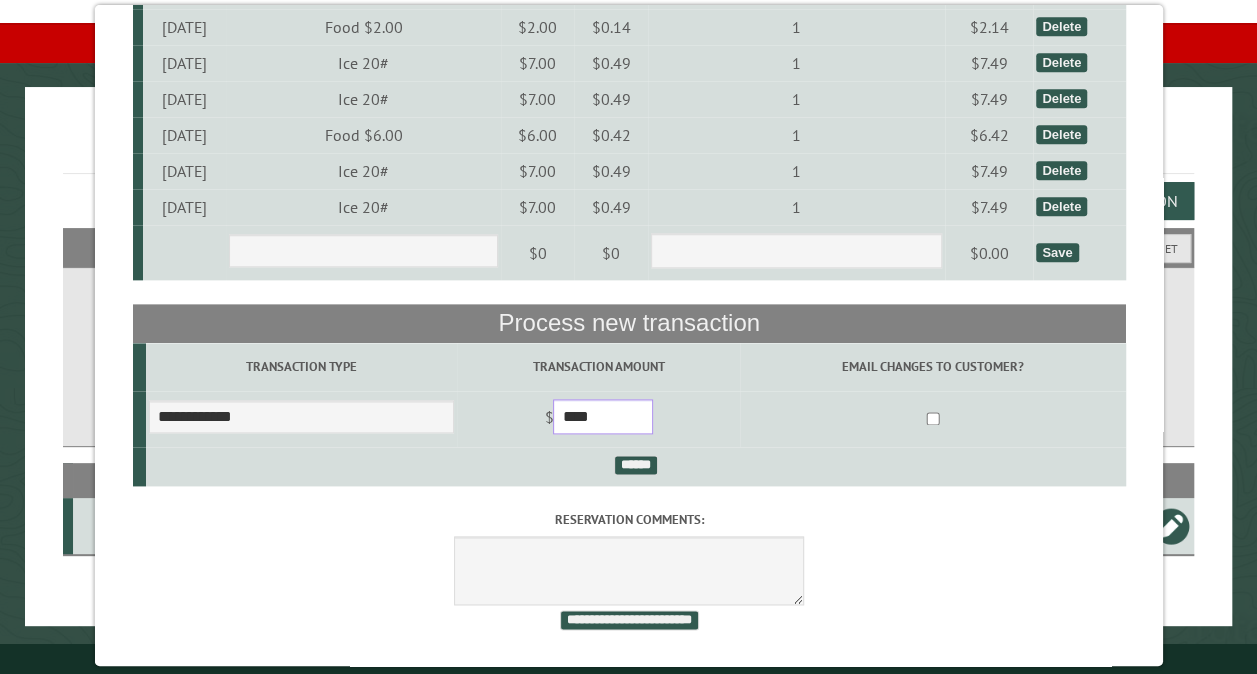 type on "****" 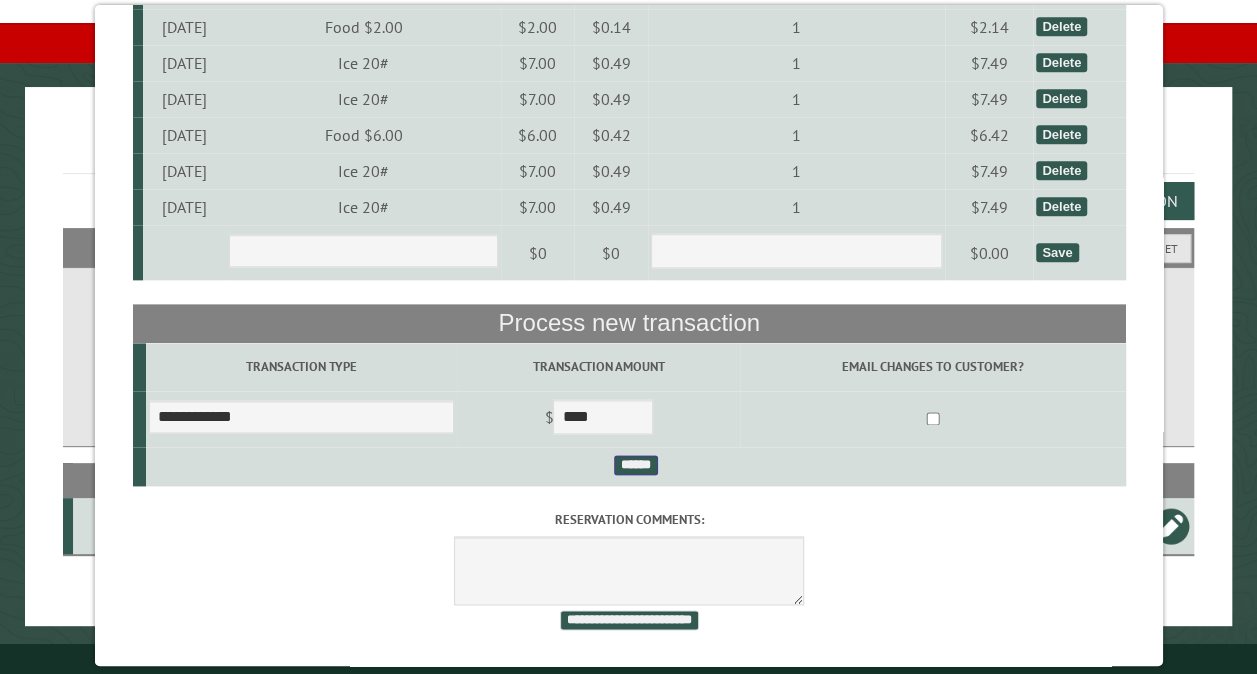 click on "******" at bounding box center [635, 465] 